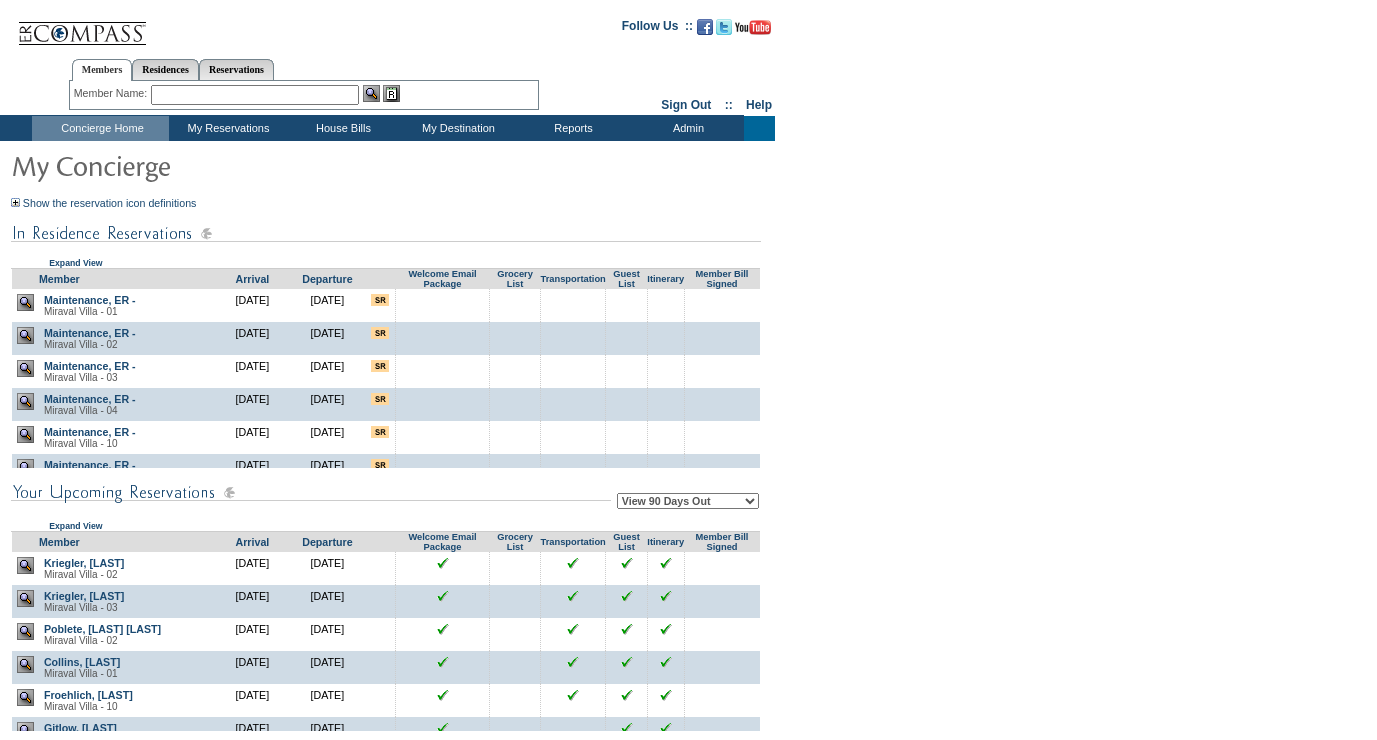 scroll, scrollTop: 158, scrollLeft: 0, axis: vertical 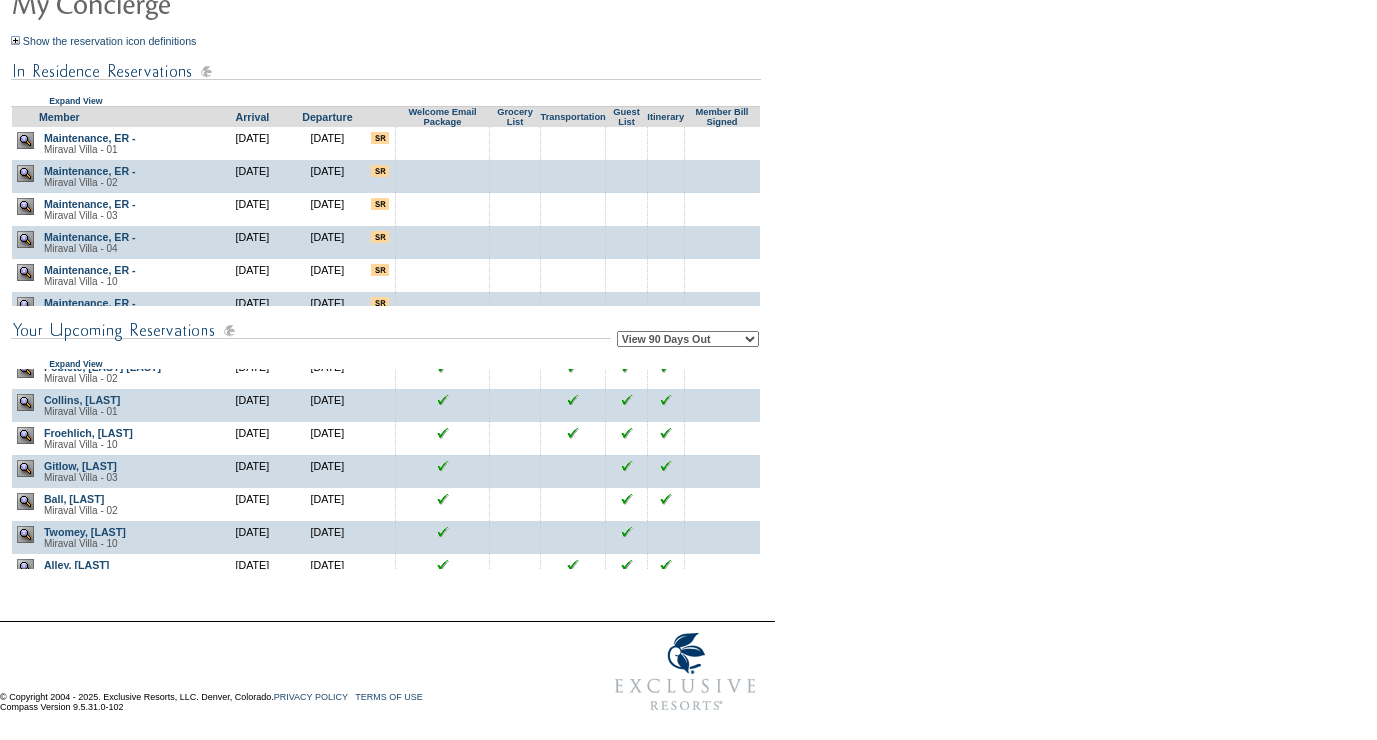 drag, startPoint x: 98, startPoint y: 472, endPoint x: 140, endPoint y: 476, distance: 42.190044 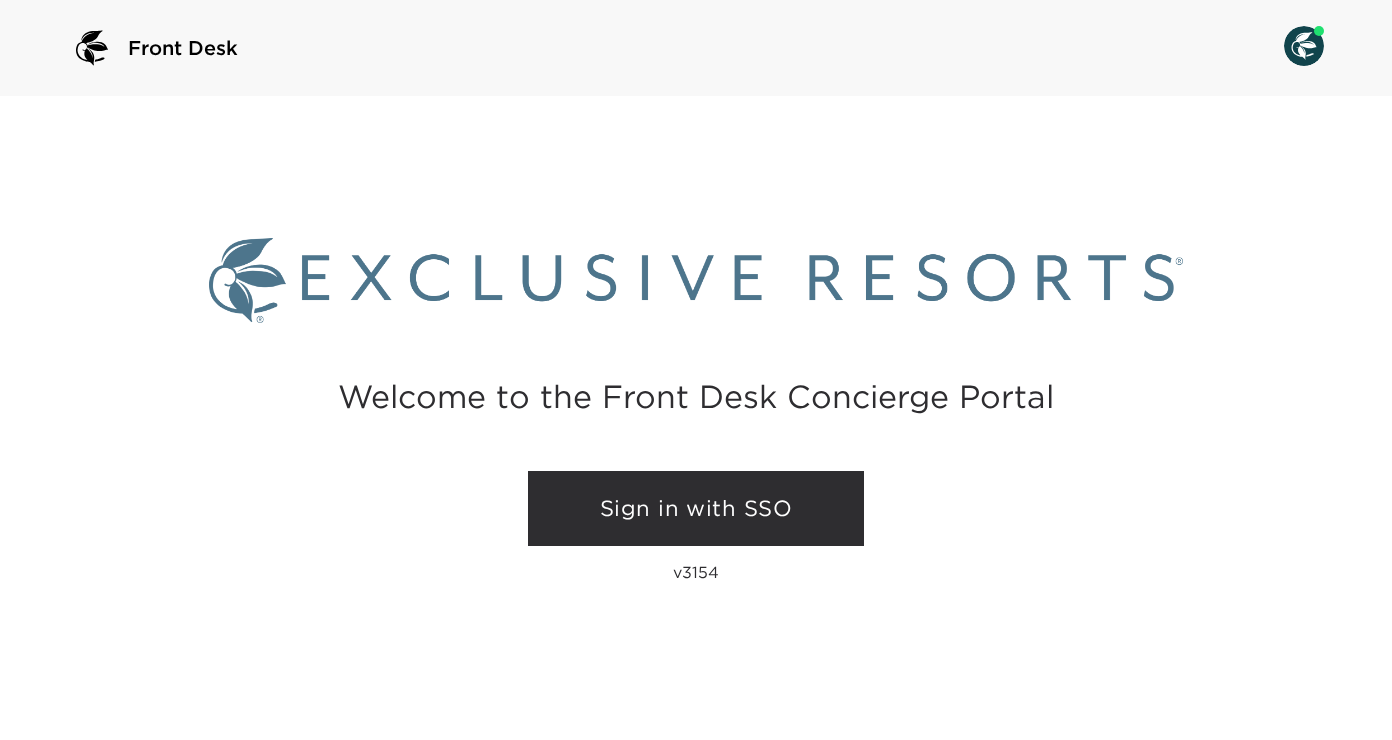 scroll, scrollTop: 0, scrollLeft: 0, axis: both 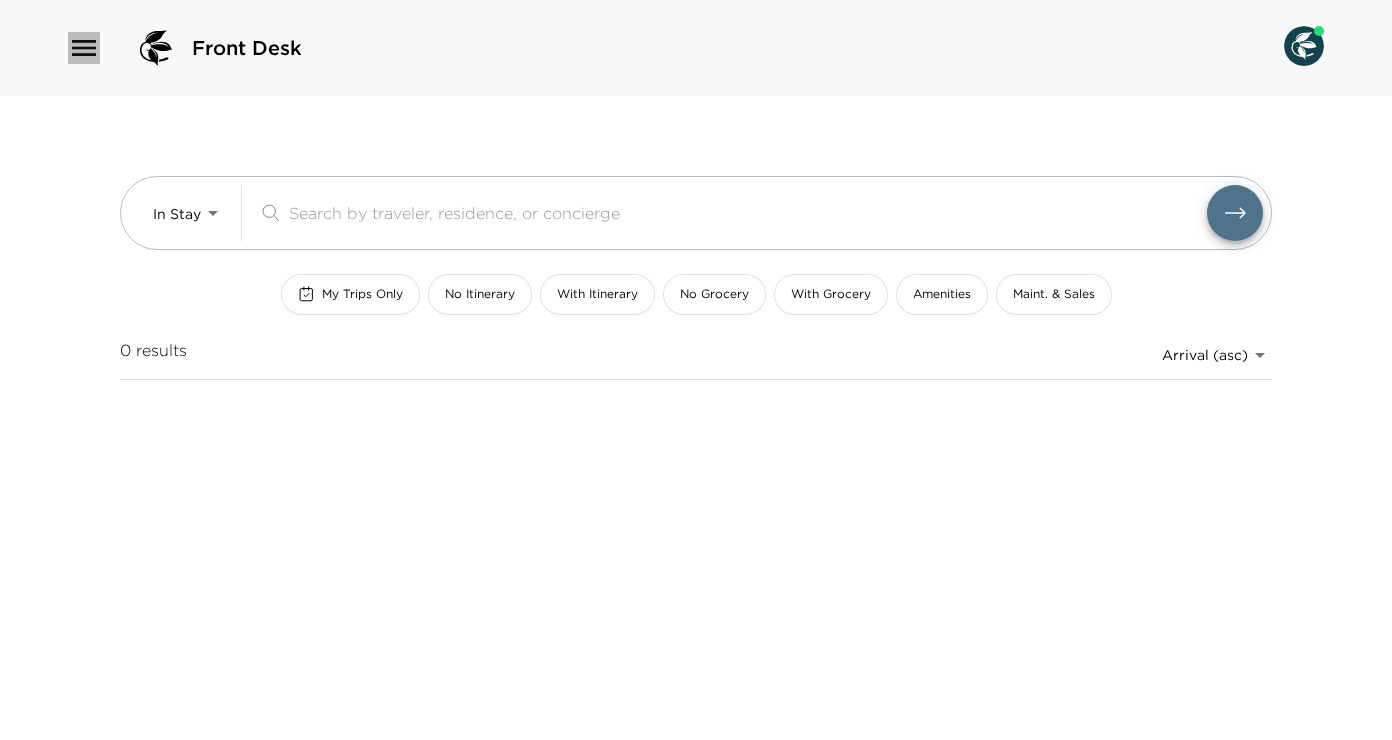 click at bounding box center [84, 48] 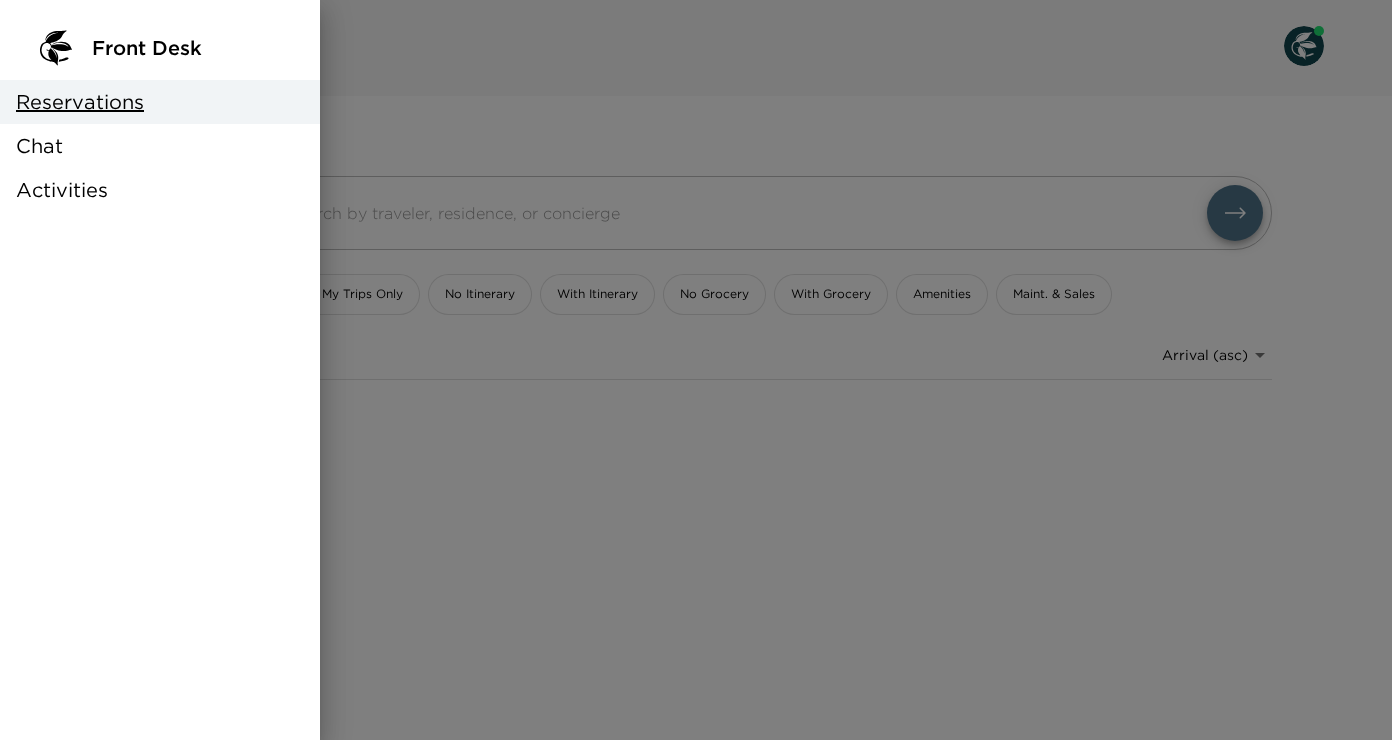 click on "Reservations" at bounding box center [80, 102] 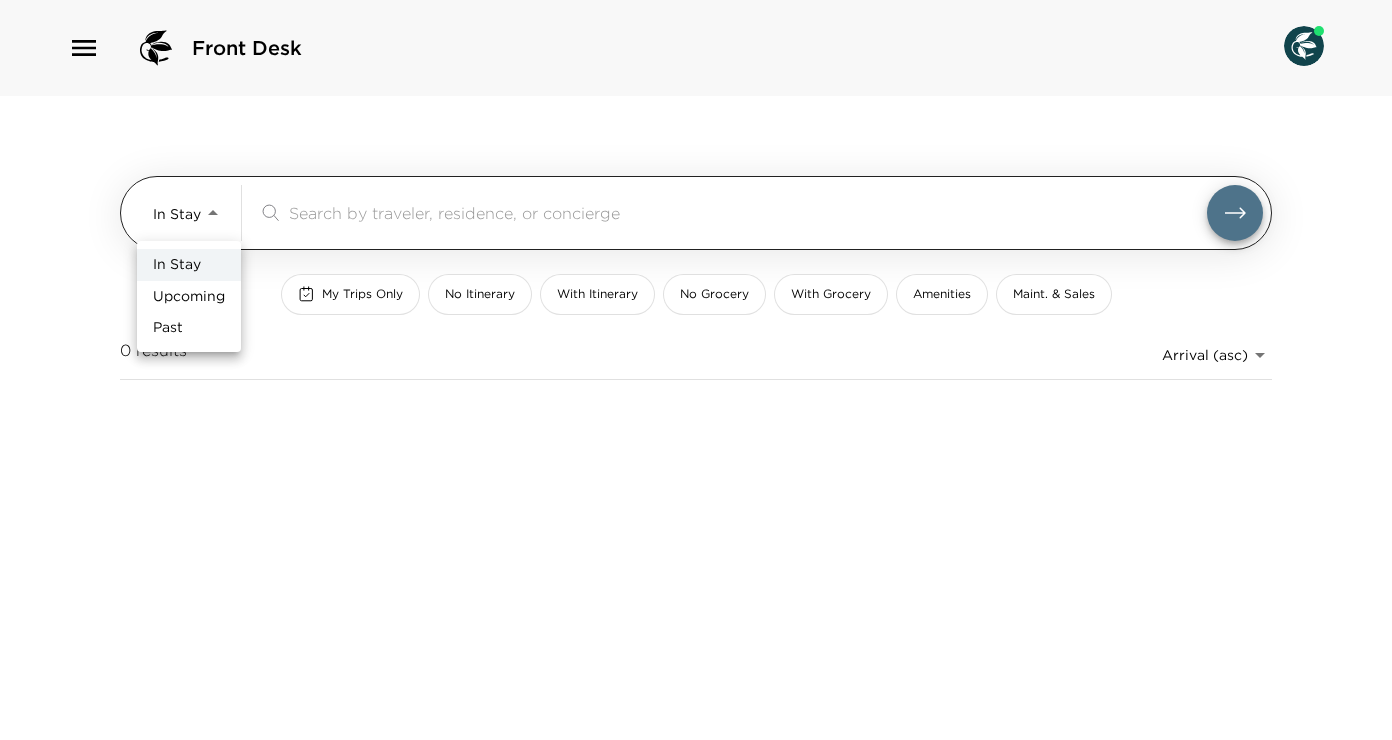 click on "Front Desk In Stay In-Stay ​ My Trips Only No Itinerary With Itinerary No Grocery With Grocery Amenities Maint. & Sales 0 results Arrival (asc) reservations_prod_arrival_asc In Stay Upcoming Past" at bounding box center [696, 370] 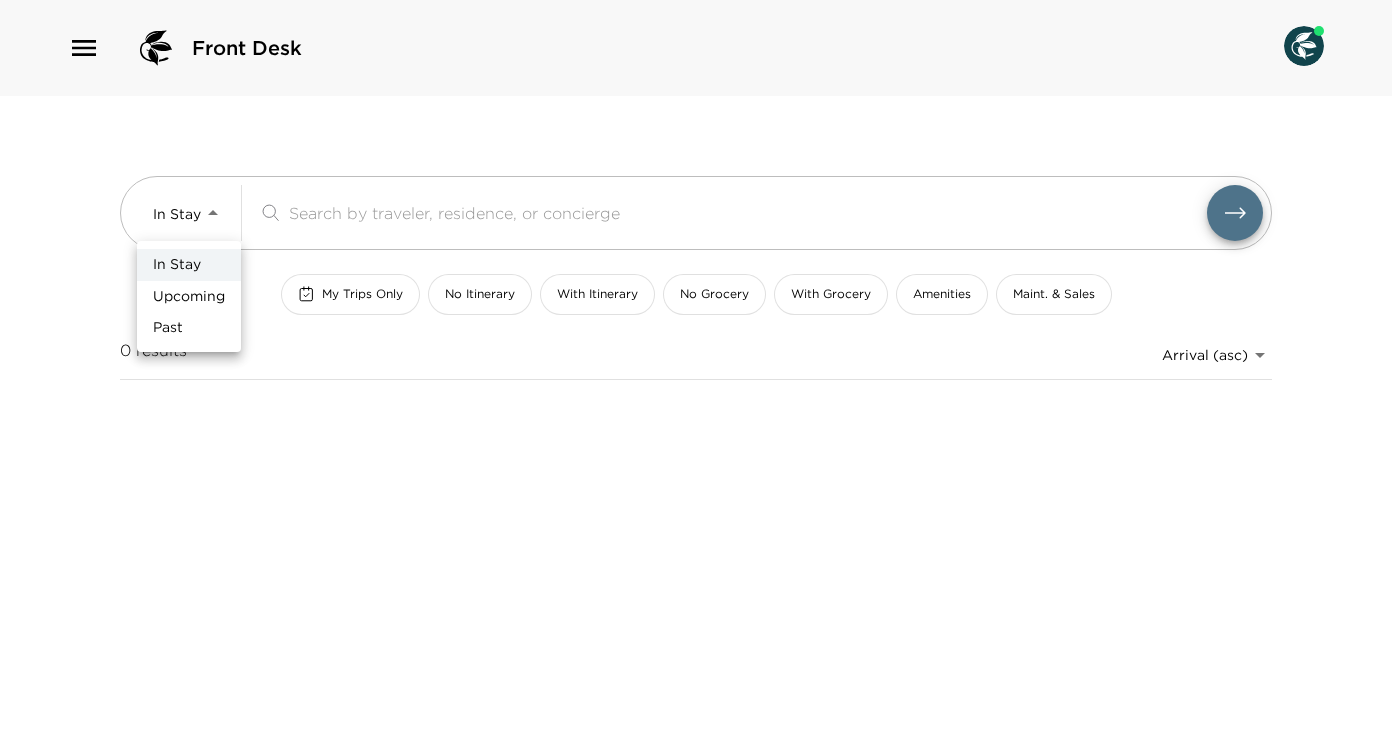 click on "Upcoming" at bounding box center [177, 265] 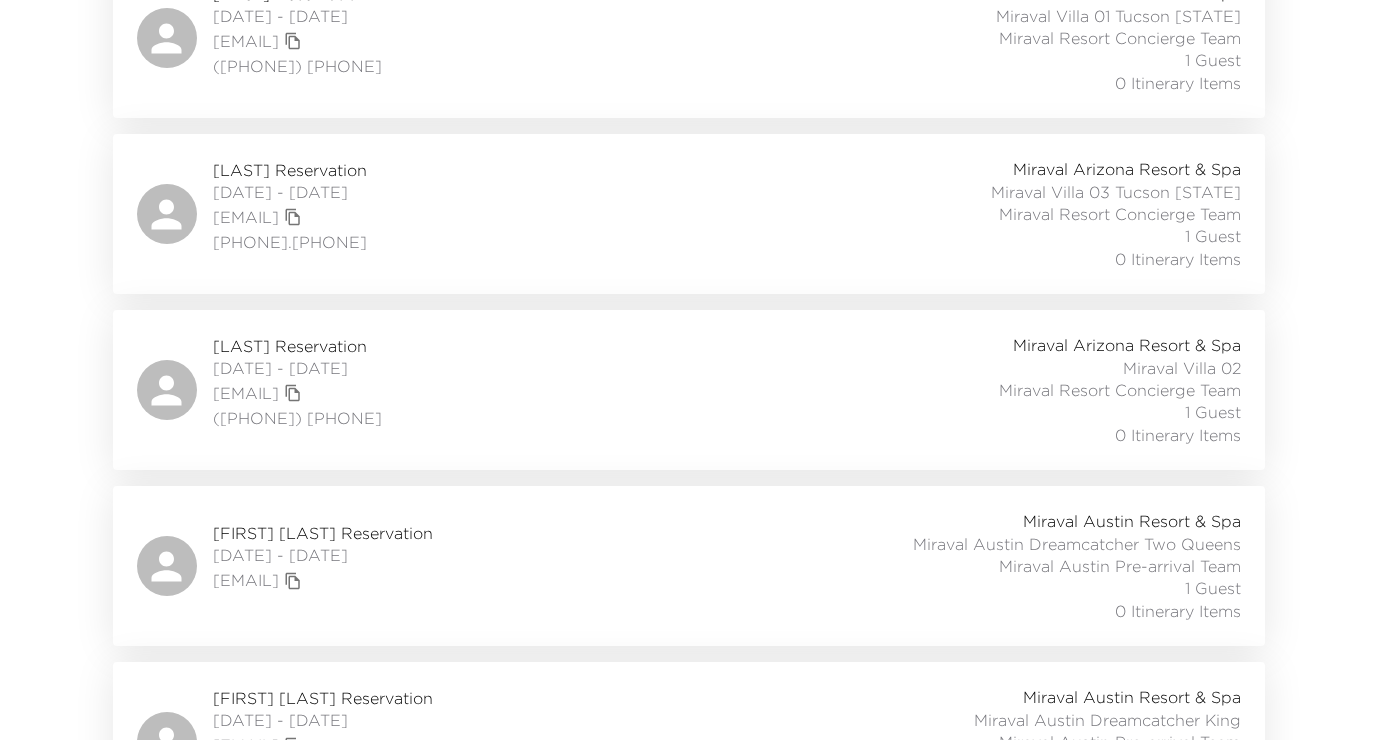 scroll, scrollTop: 1500, scrollLeft: 0, axis: vertical 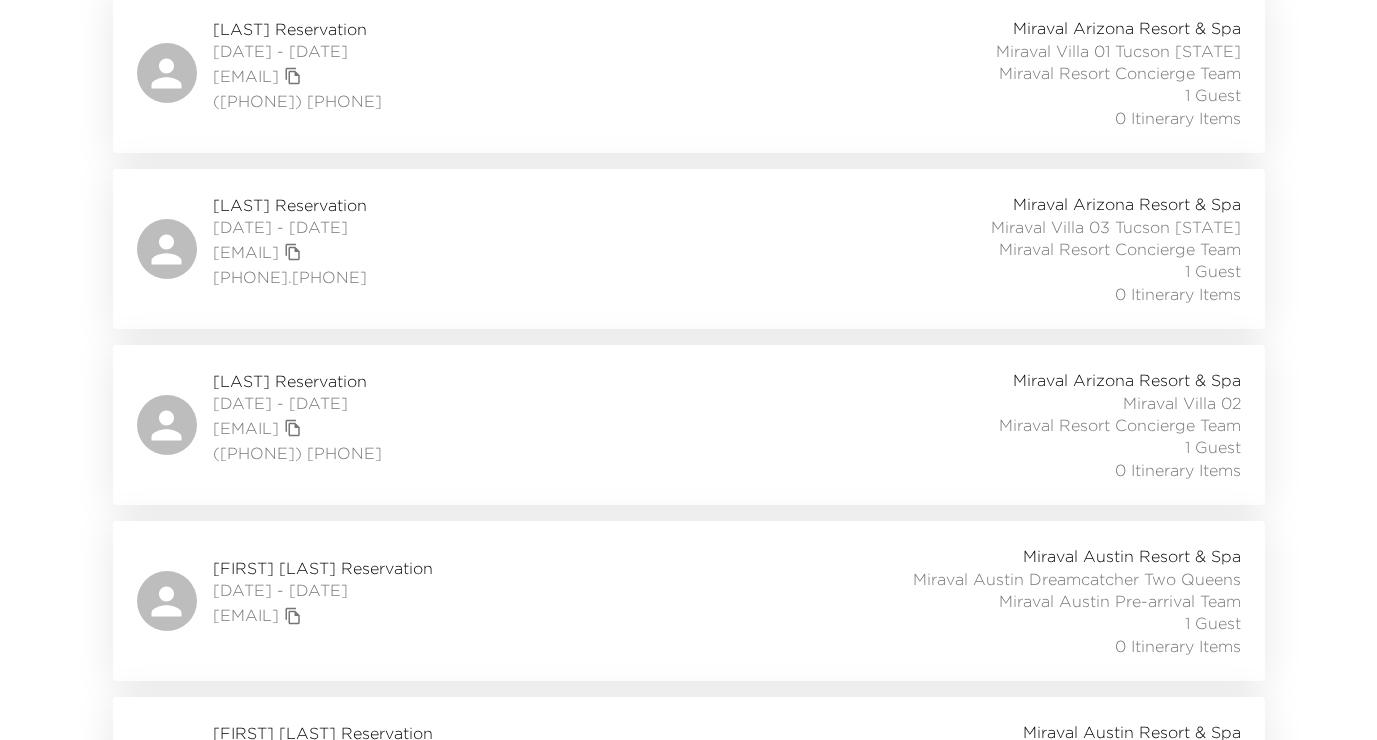 click on "Stuart Gitlow Reservation" at bounding box center [290, 205] 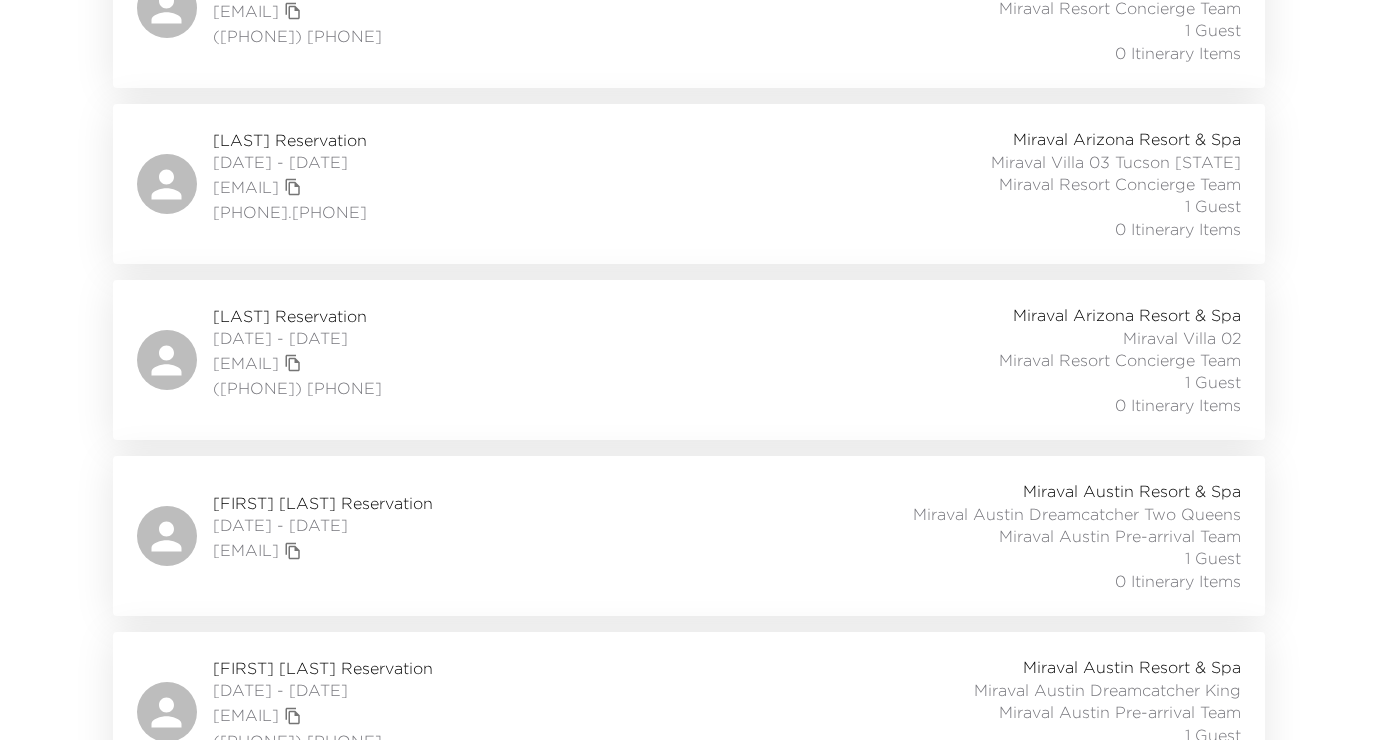 scroll, scrollTop: 1600, scrollLeft: 0, axis: vertical 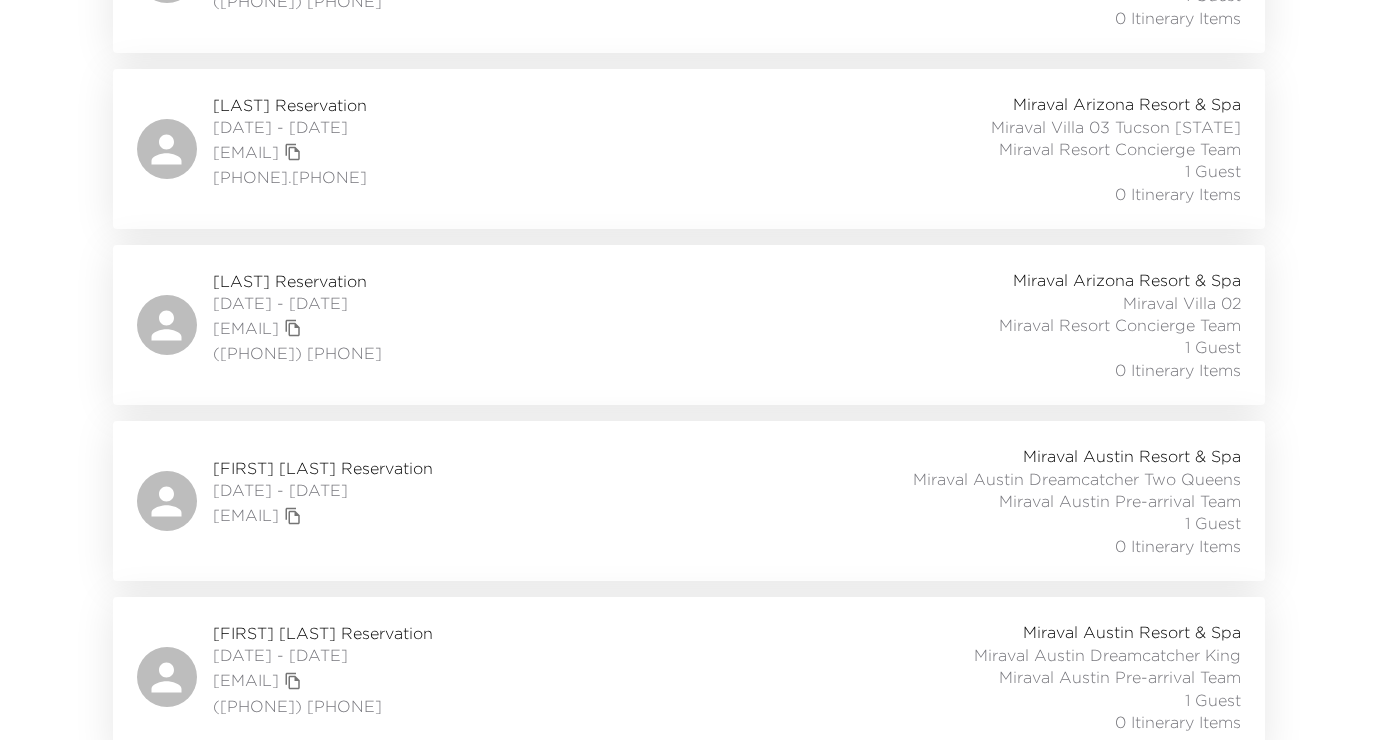 click on "[FIRST] [LAST] Reservation" at bounding box center [323, 468] 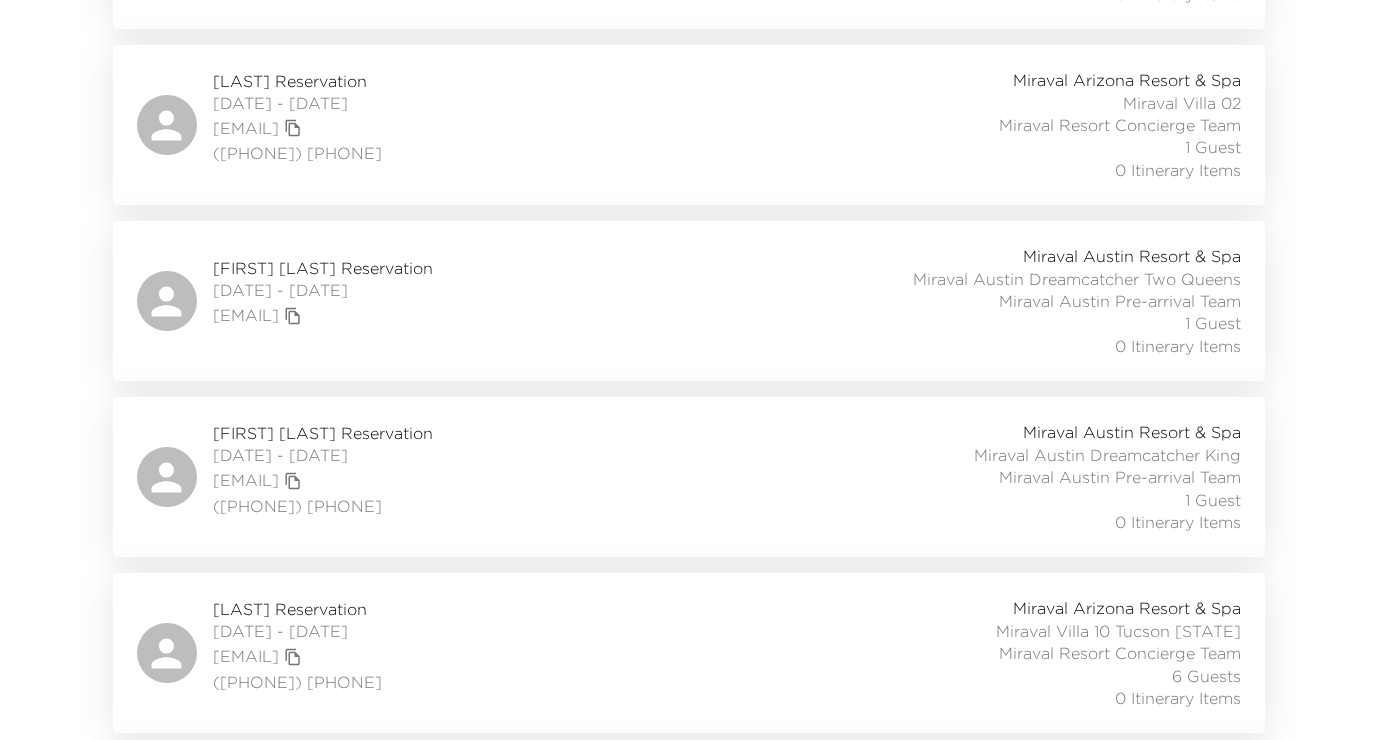 click on "[FIRST] [LAST] Reservation" at bounding box center (323, 433) 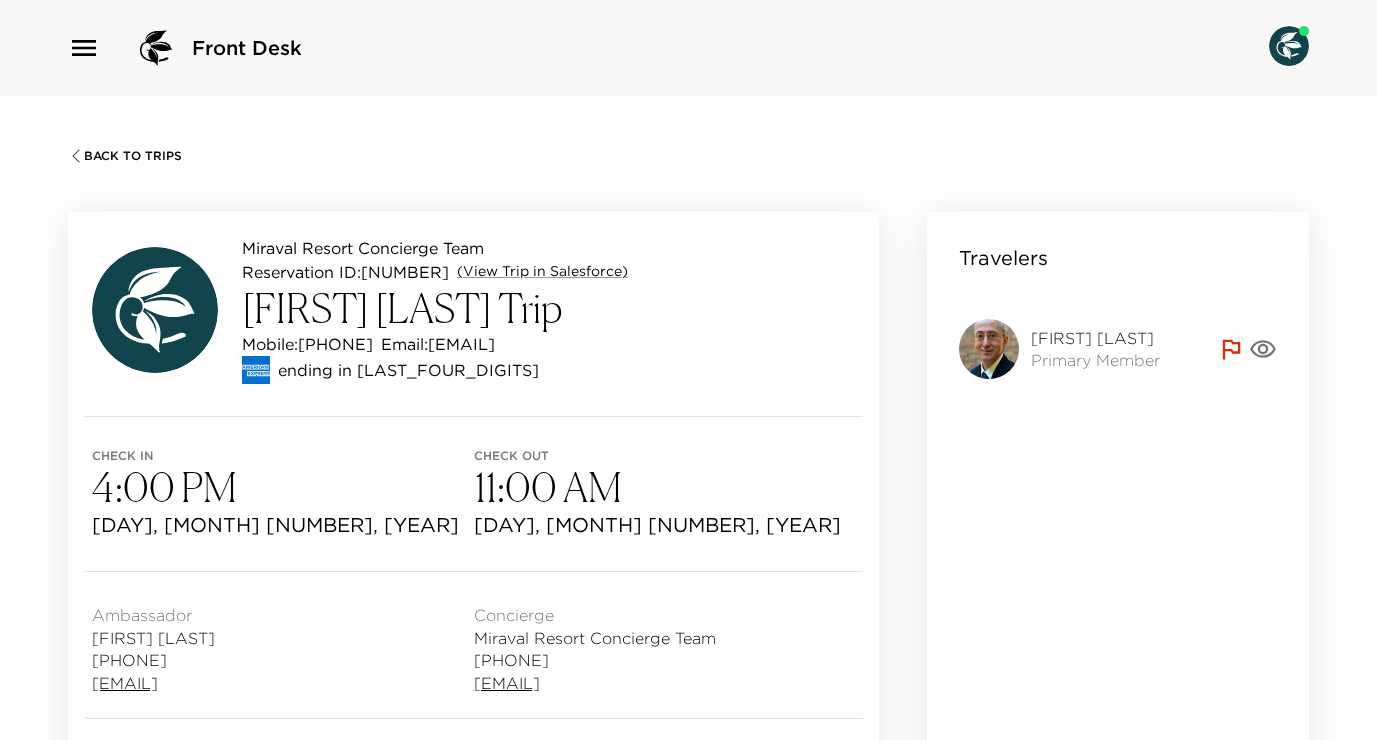 scroll, scrollTop: 100, scrollLeft: 0, axis: vertical 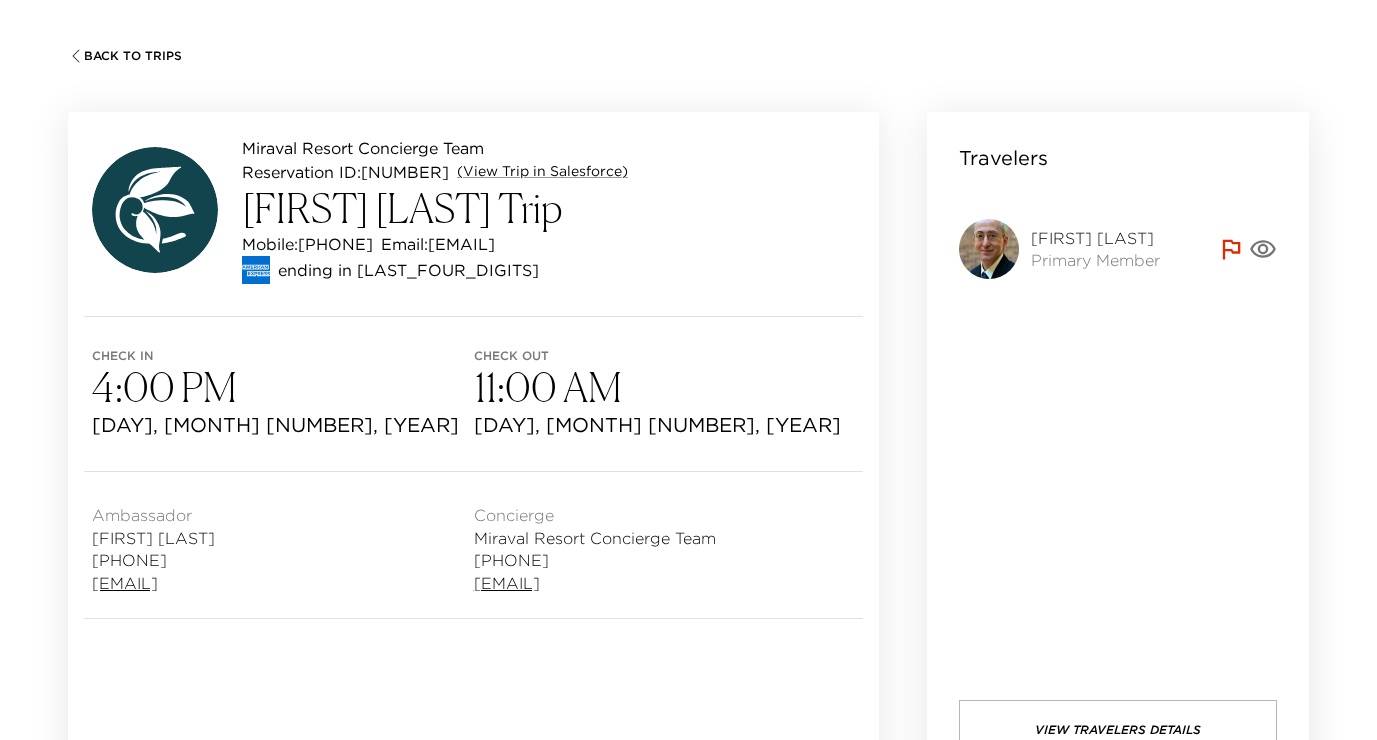 drag, startPoint x: 185, startPoint y: 558, endPoint x: 92, endPoint y: 568, distance: 93.53609 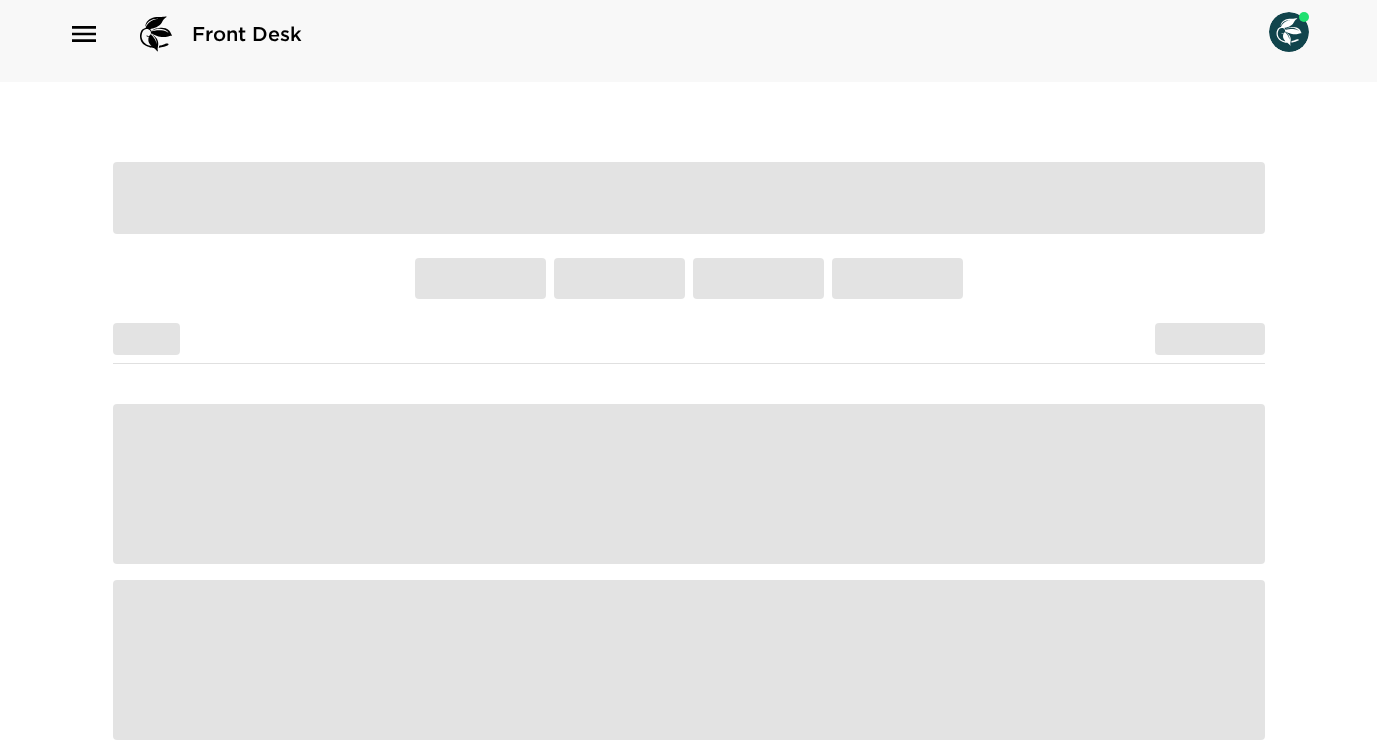 scroll, scrollTop: 0, scrollLeft: 0, axis: both 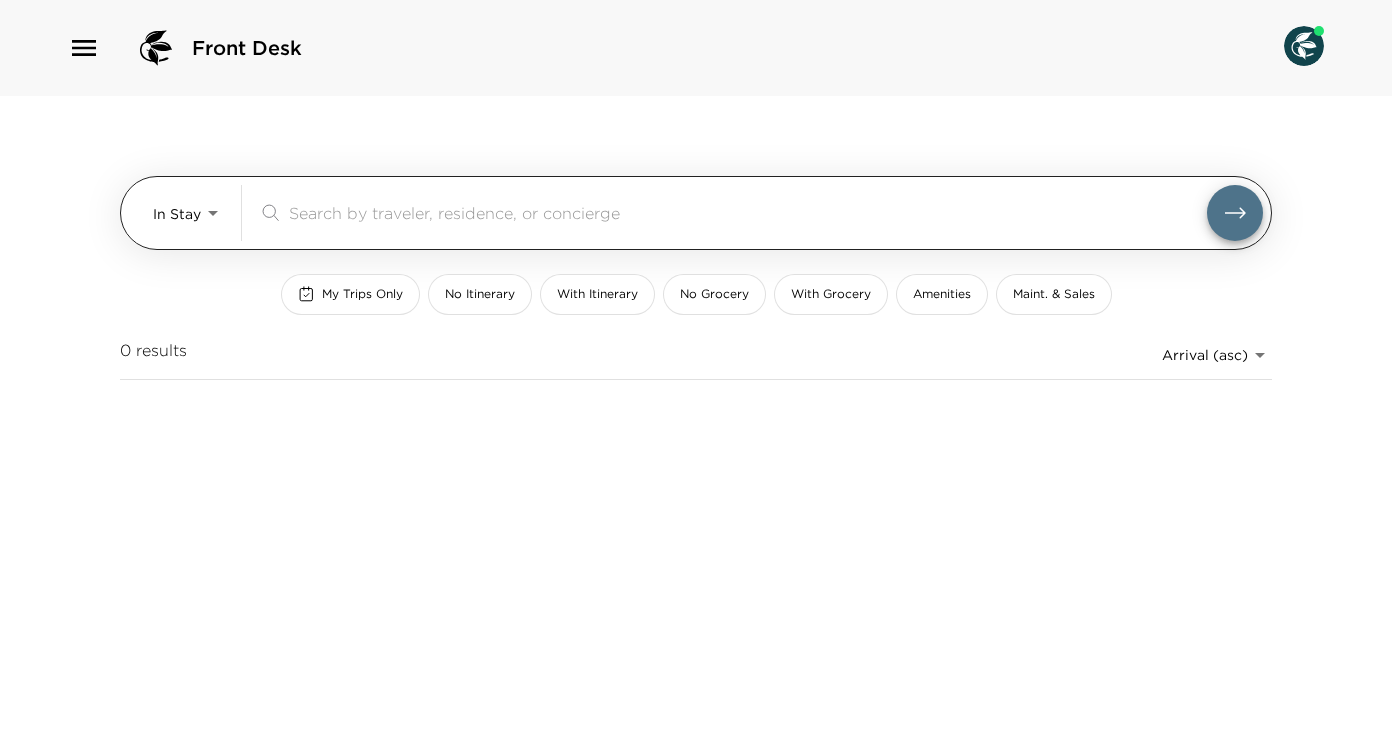 click on "Front Desk In Stay In-Stay ​ My Trips Only No Itinerary With Itinerary No Grocery With Grocery Amenities Maint. & Sales 0 results Arrival (asc) reservations_prod_arrival_asc" at bounding box center (696, 370) 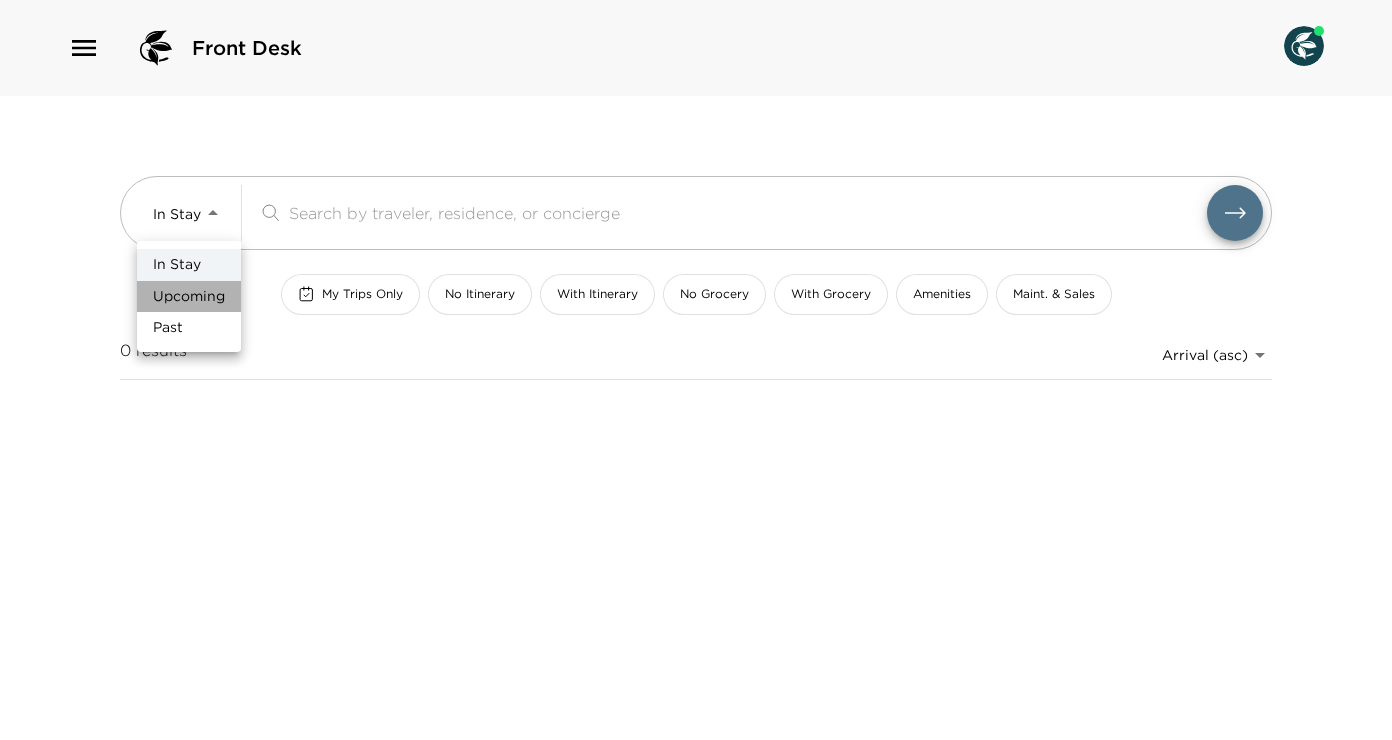 click on "Upcoming" at bounding box center (177, 265) 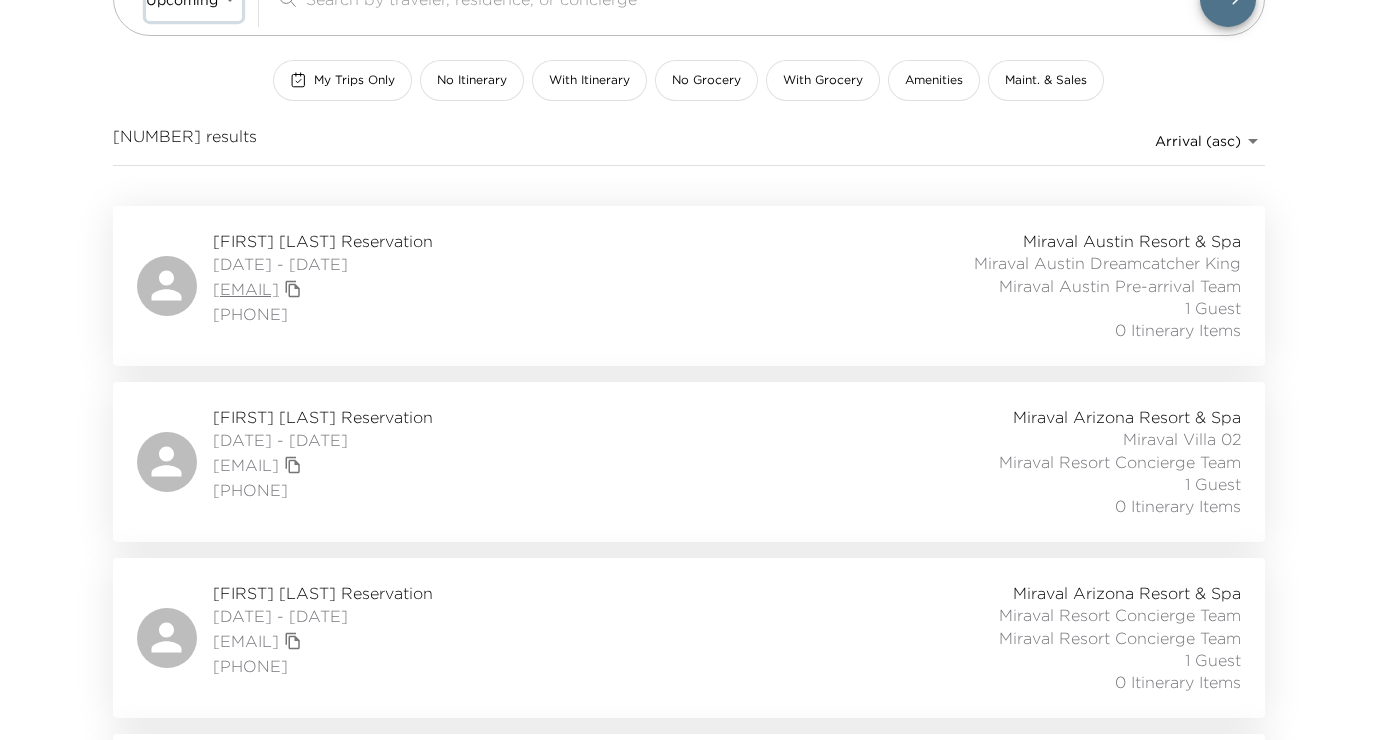 scroll, scrollTop: 200, scrollLeft: 0, axis: vertical 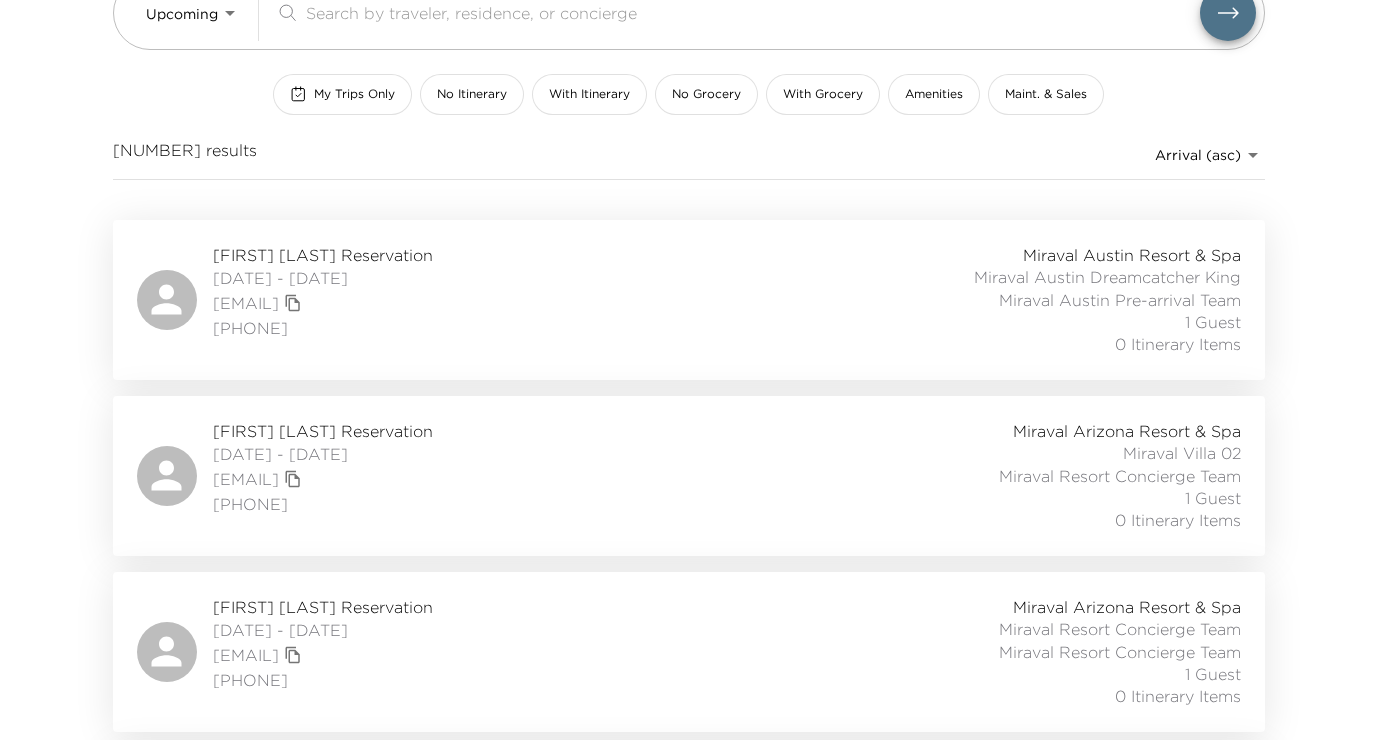 click on "Clay Mazur Reservation" at bounding box center [323, 255] 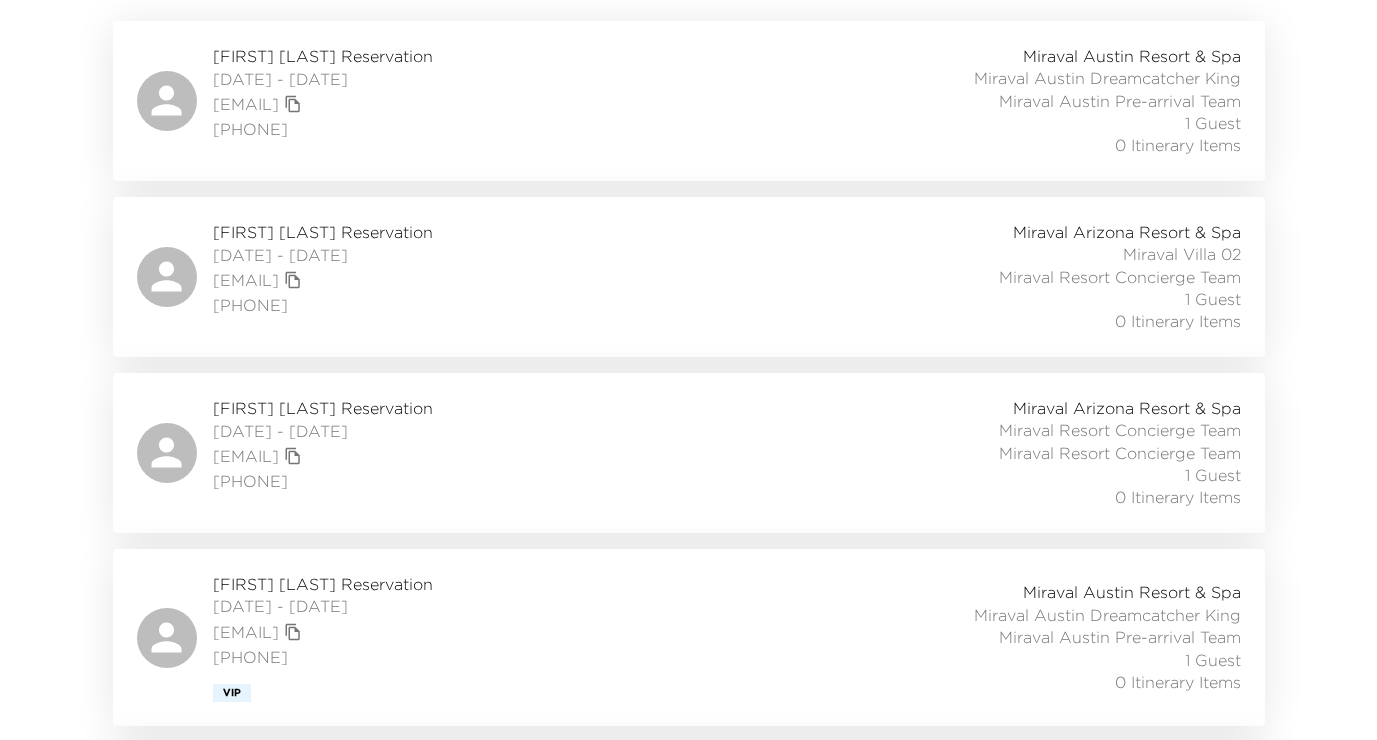 scroll, scrollTop: 400, scrollLeft: 0, axis: vertical 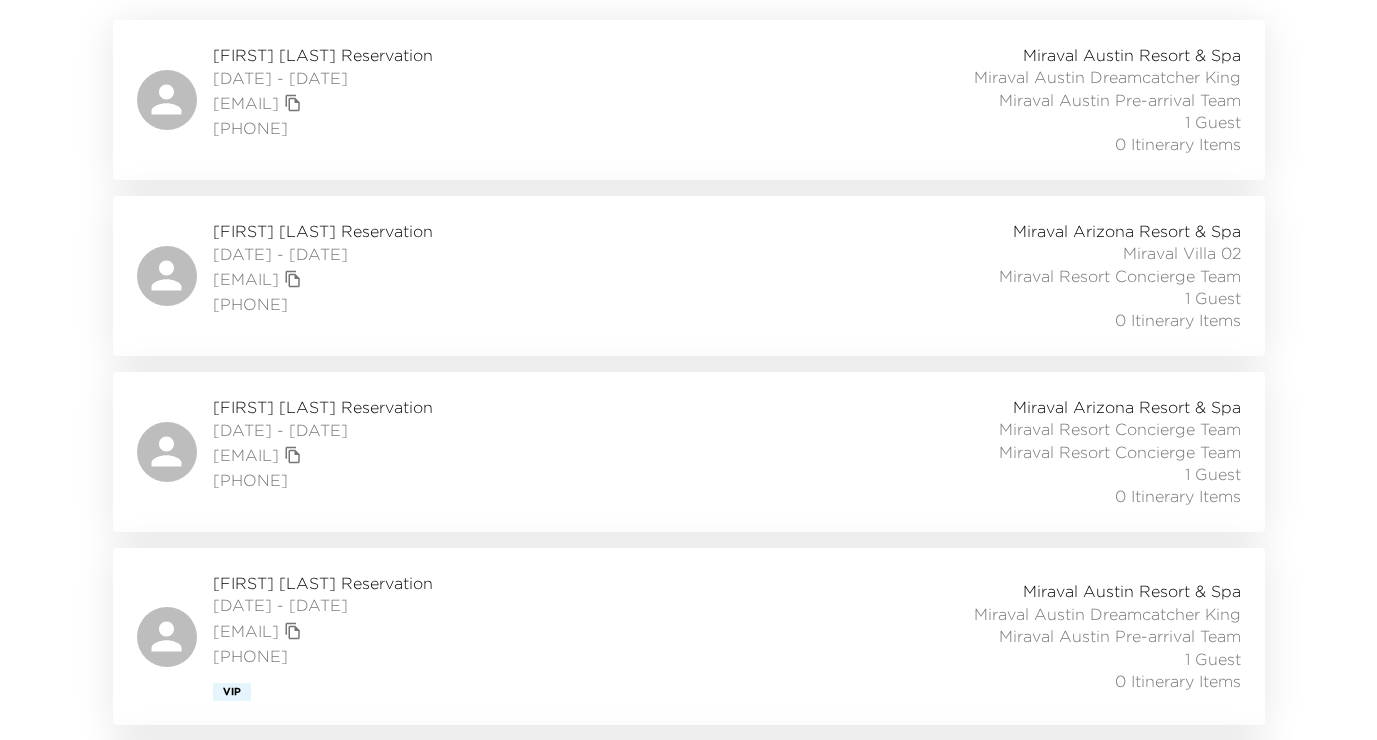 click on "David Ellis Reservation" at bounding box center (323, 583) 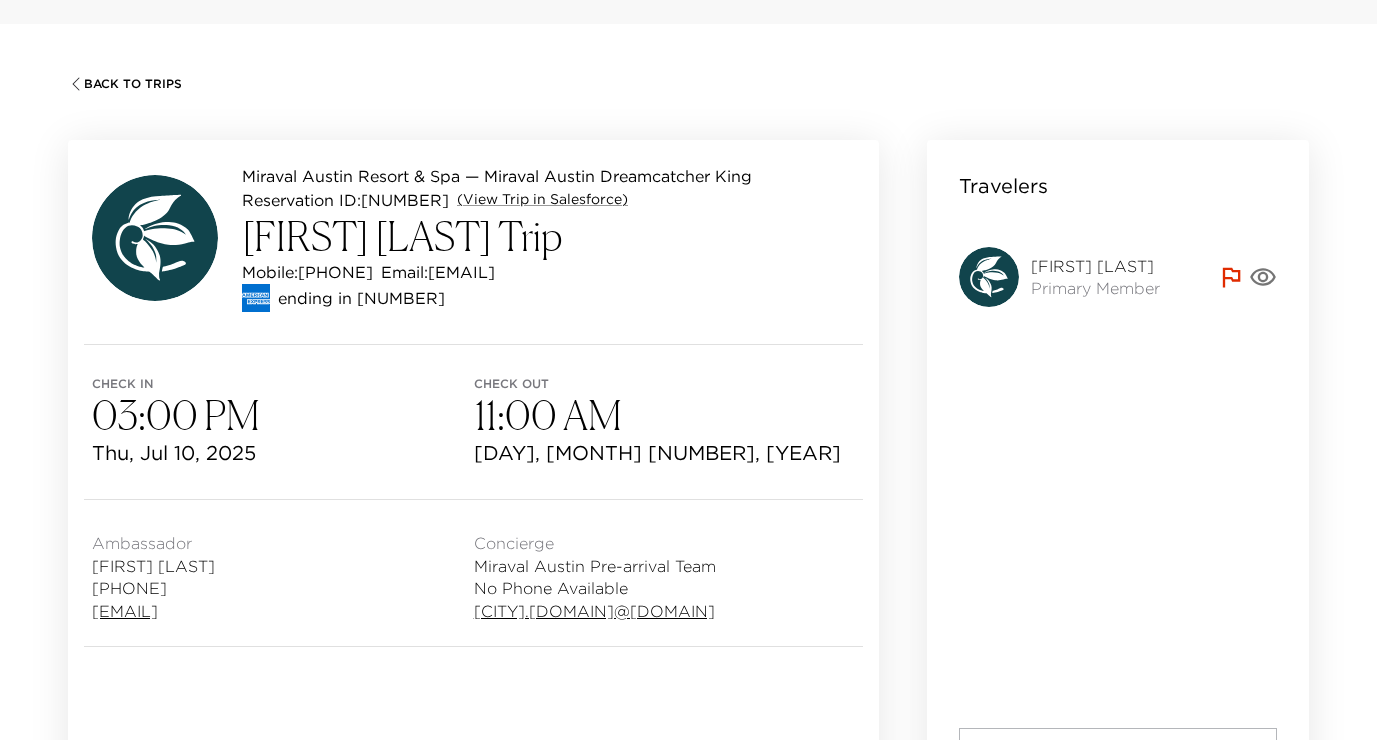 scroll, scrollTop: 200, scrollLeft: 0, axis: vertical 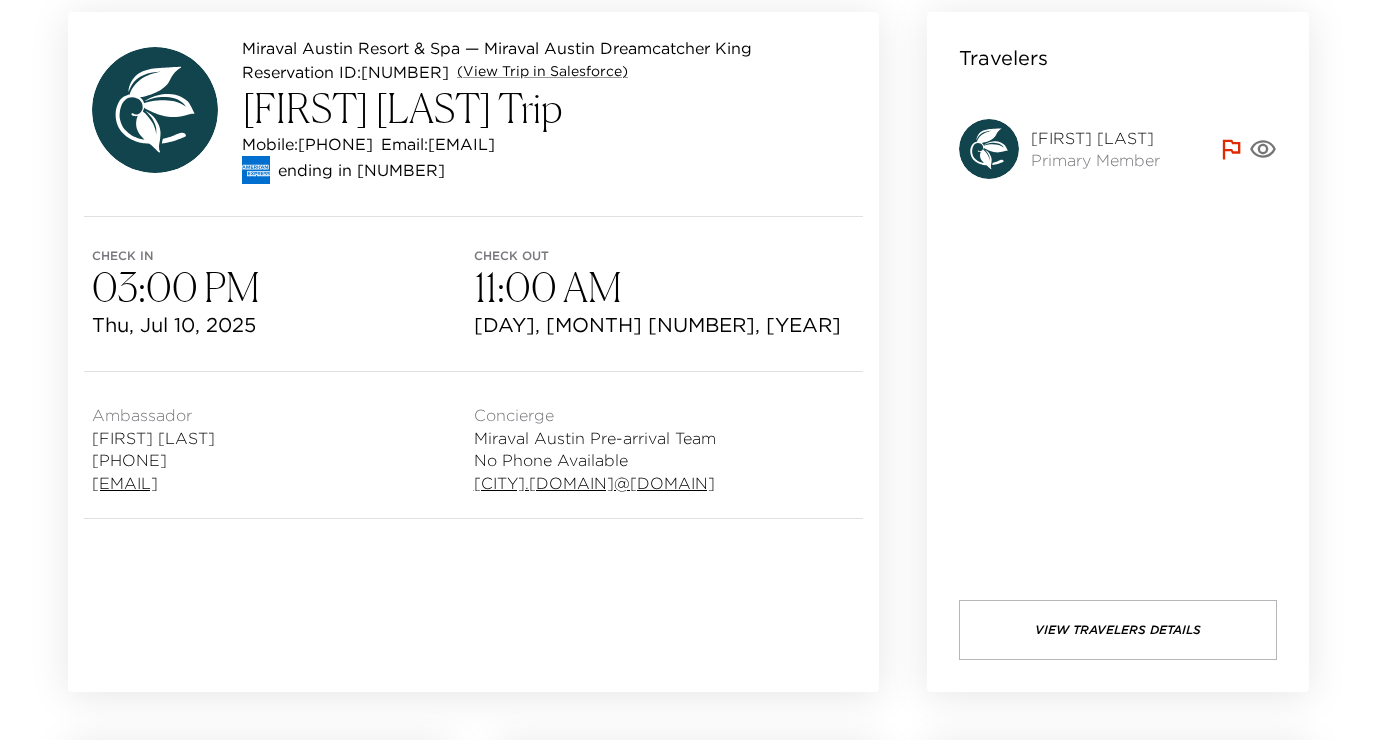drag, startPoint x: 211, startPoint y: 460, endPoint x: 94, endPoint y: 451, distance: 117.34564 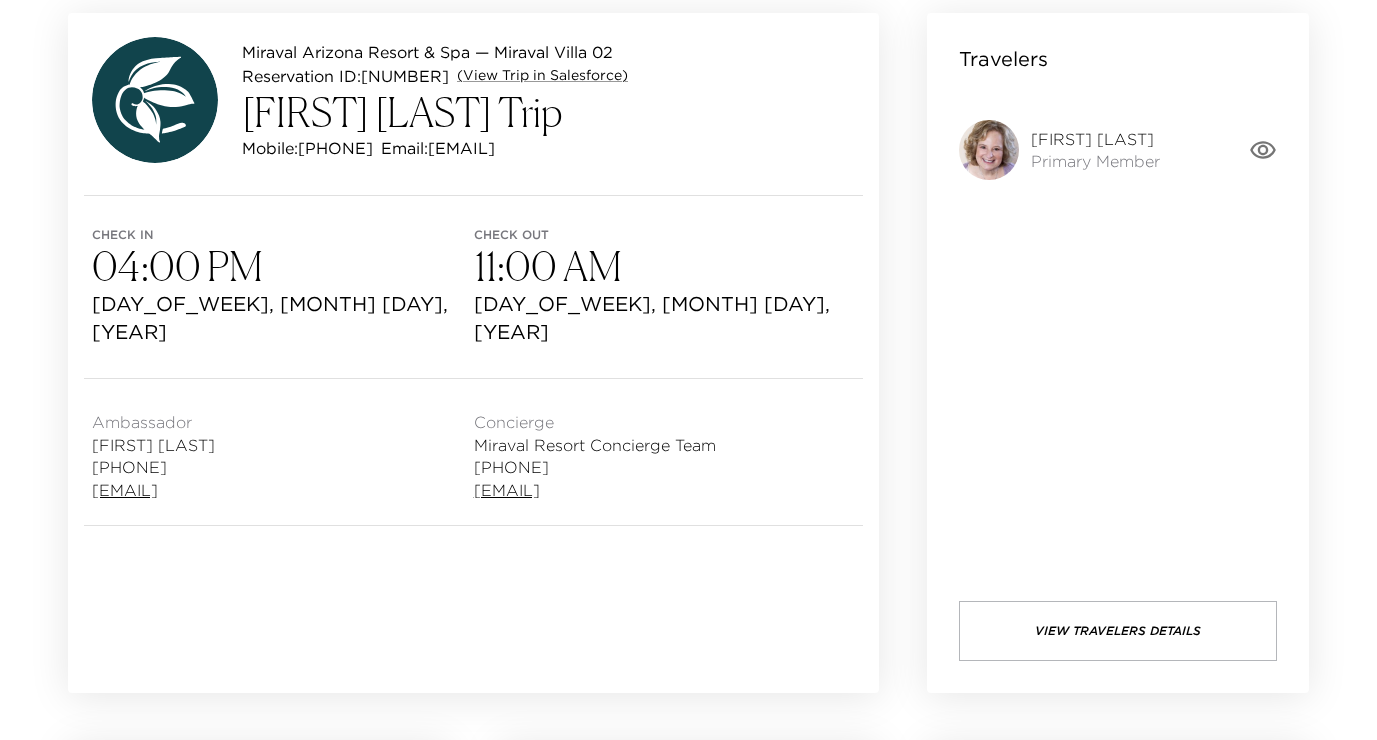 scroll, scrollTop: 200, scrollLeft: 0, axis: vertical 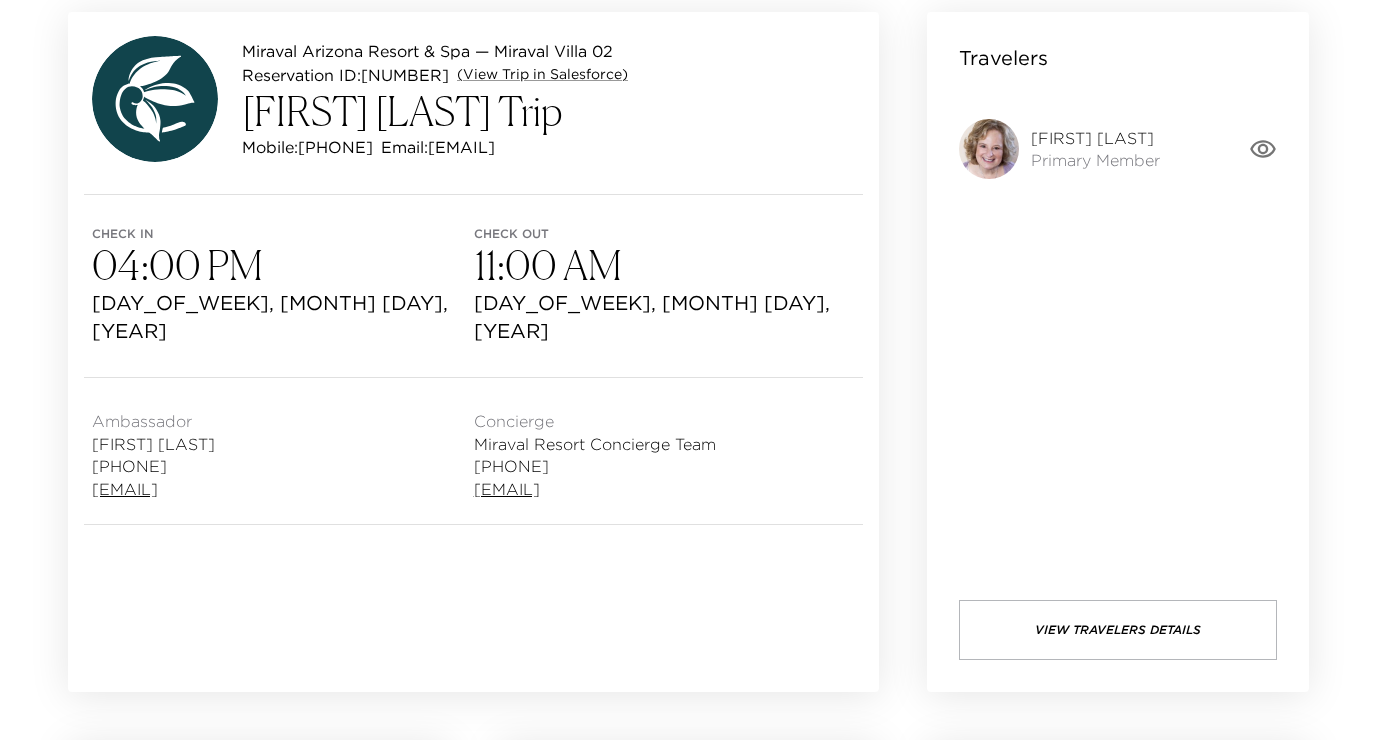 drag, startPoint x: 214, startPoint y: 430, endPoint x: 94, endPoint y: 435, distance: 120.10412 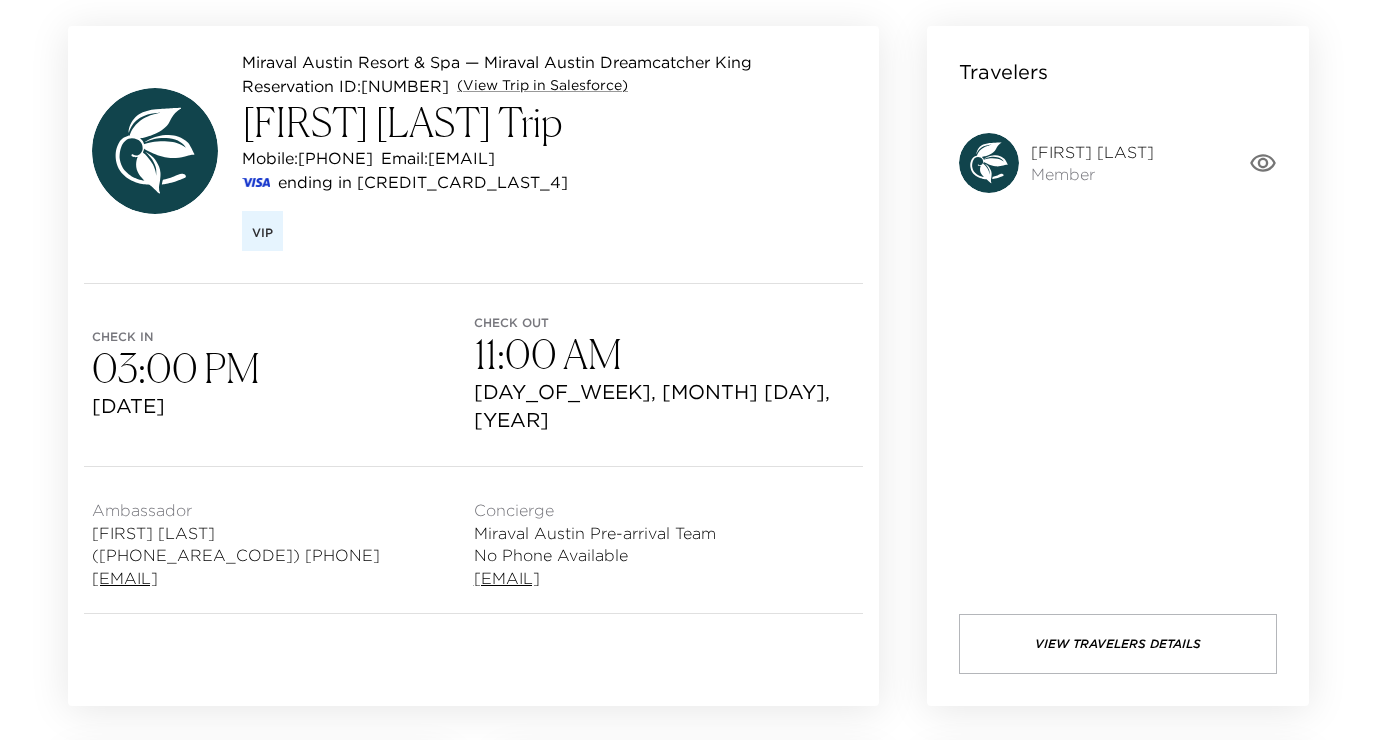 scroll, scrollTop: 200, scrollLeft: 0, axis: vertical 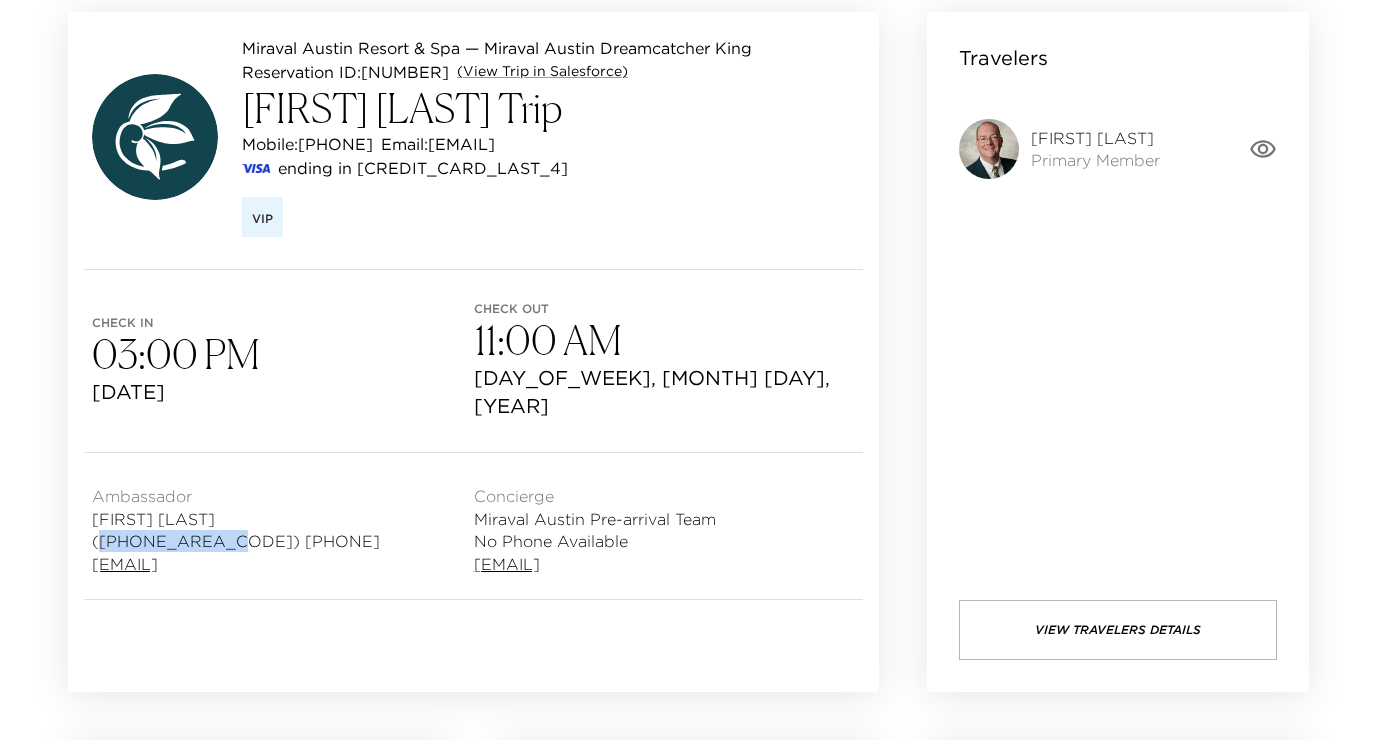 drag, startPoint x: 226, startPoint y: 513, endPoint x: 97, endPoint y: 508, distance: 129.09686 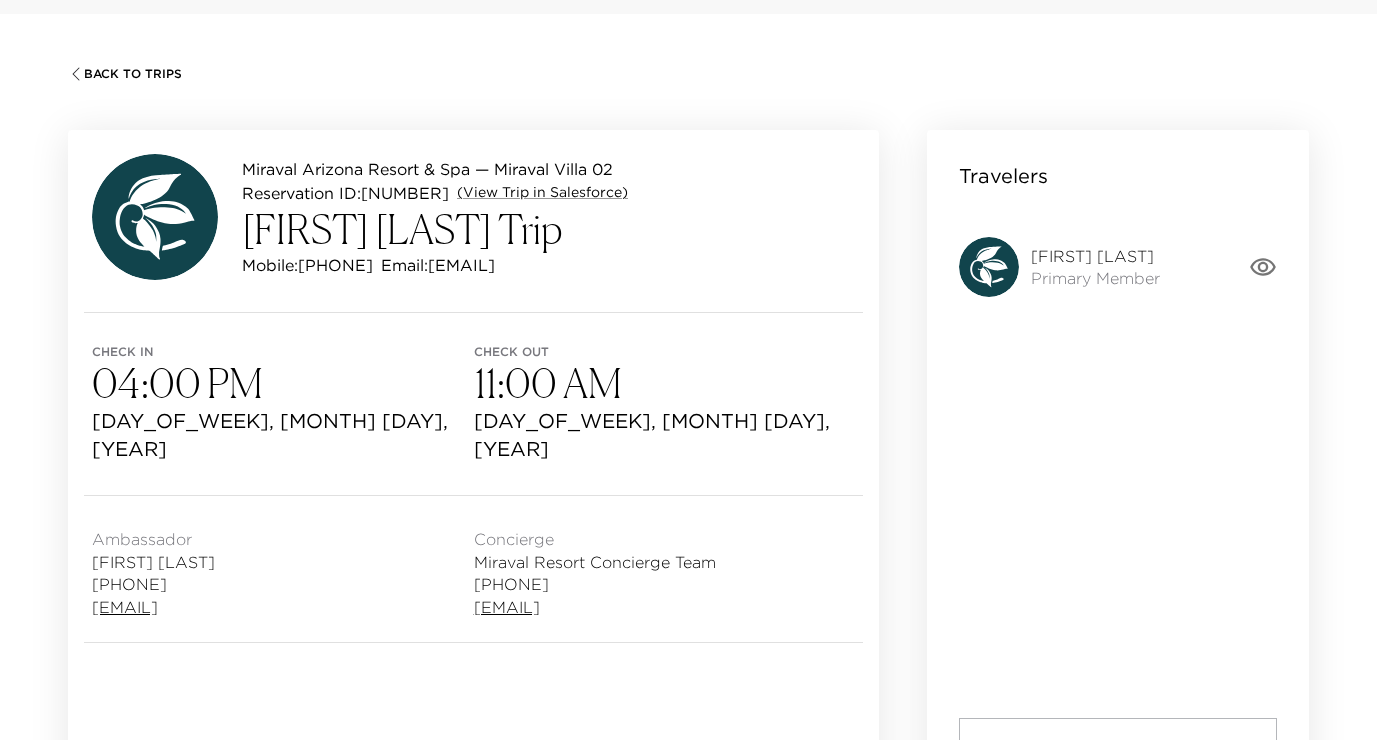 scroll, scrollTop: 200, scrollLeft: 0, axis: vertical 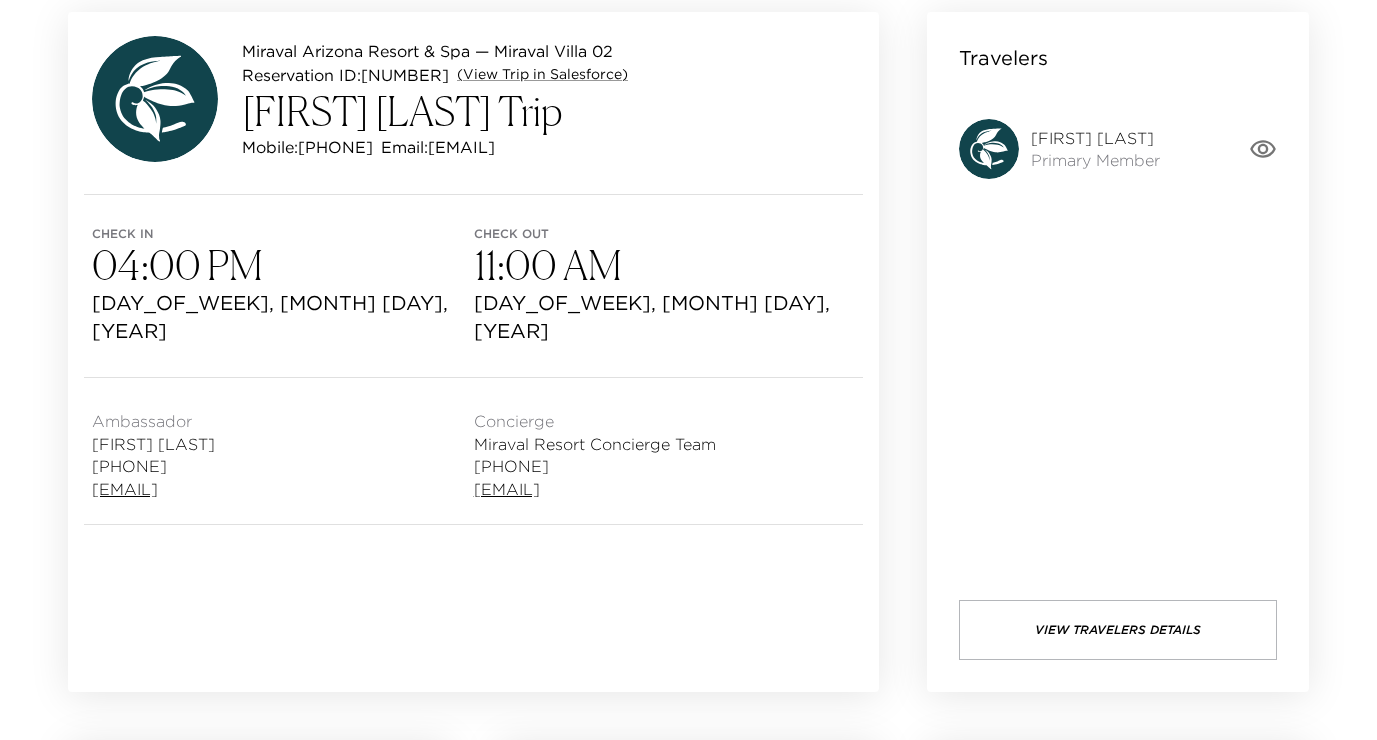 drag, startPoint x: 225, startPoint y: 435, endPoint x: 93, endPoint y: 433, distance: 132.01515 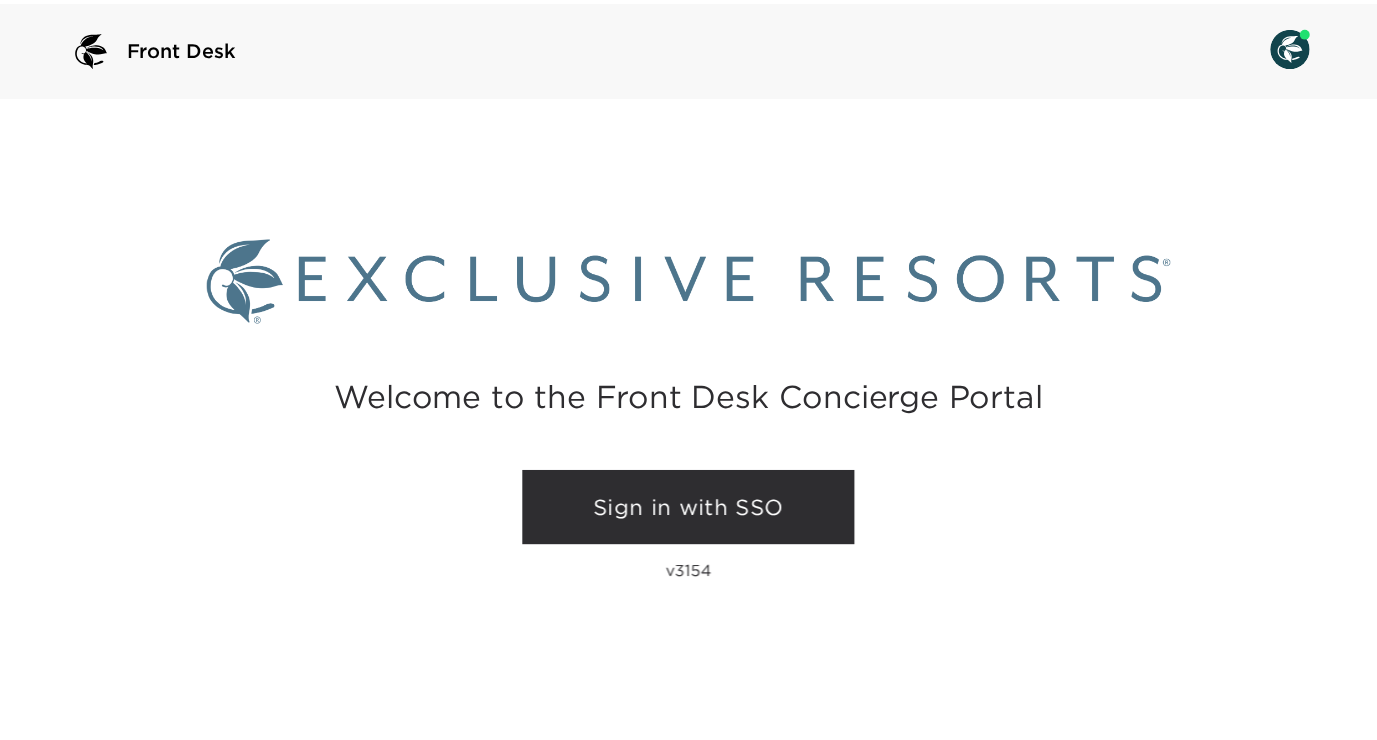 scroll, scrollTop: 0, scrollLeft: 0, axis: both 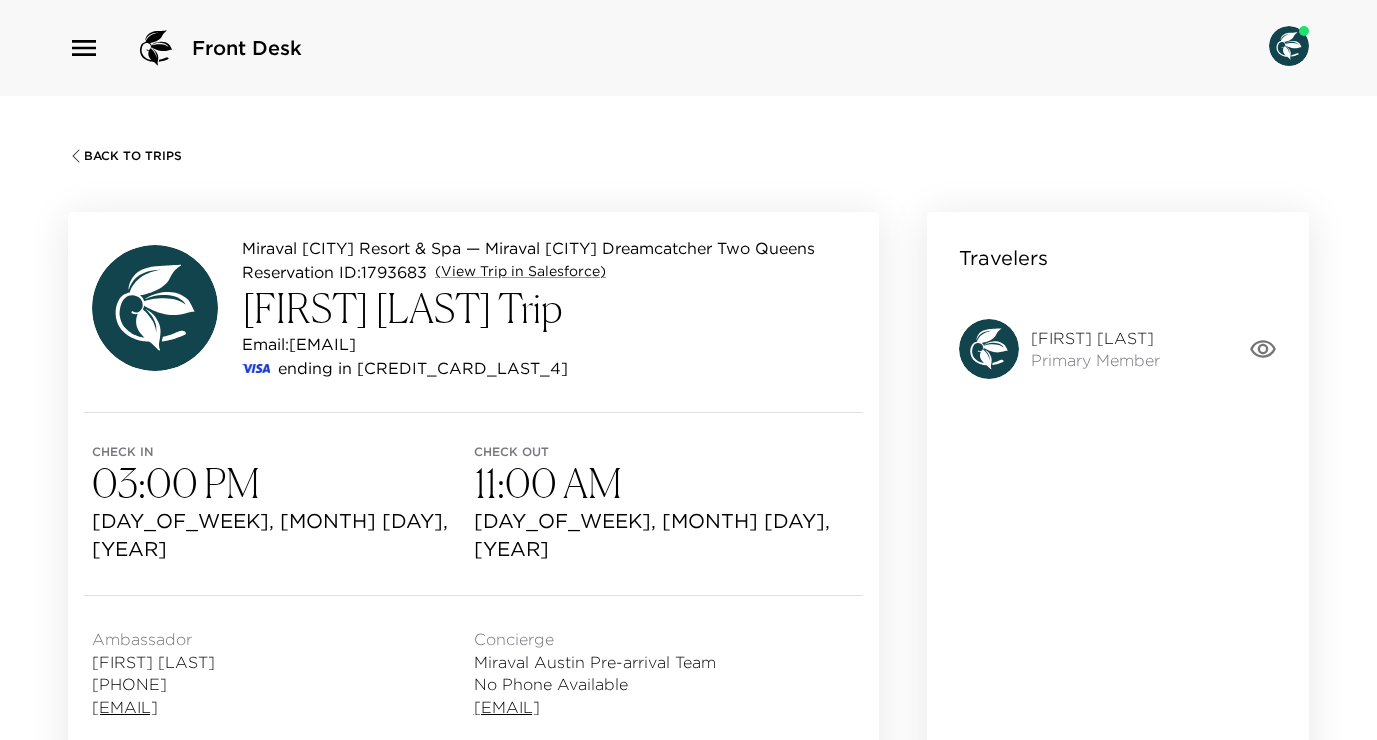 drag, startPoint x: 219, startPoint y: 649, endPoint x: 96, endPoint y: 665, distance: 124.036285 